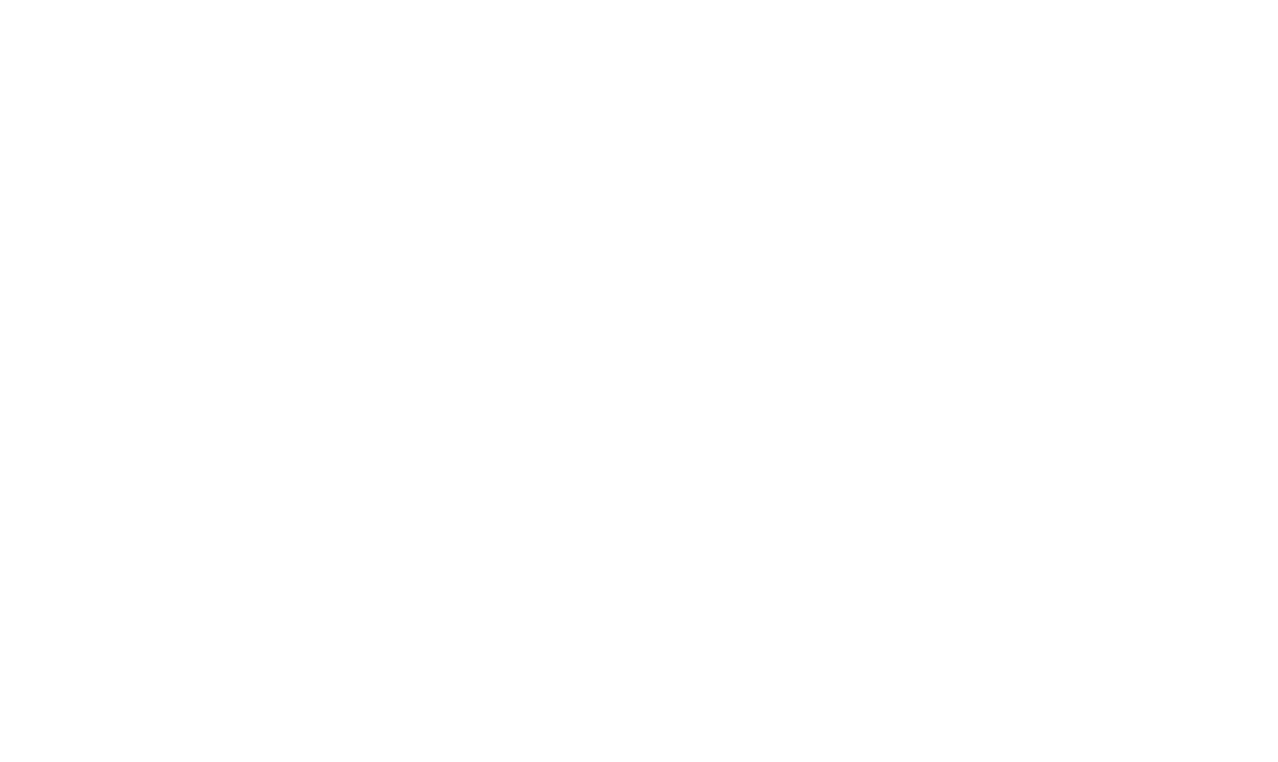 scroll, scrollTop: 0, scrollLeft: 0, axis: both 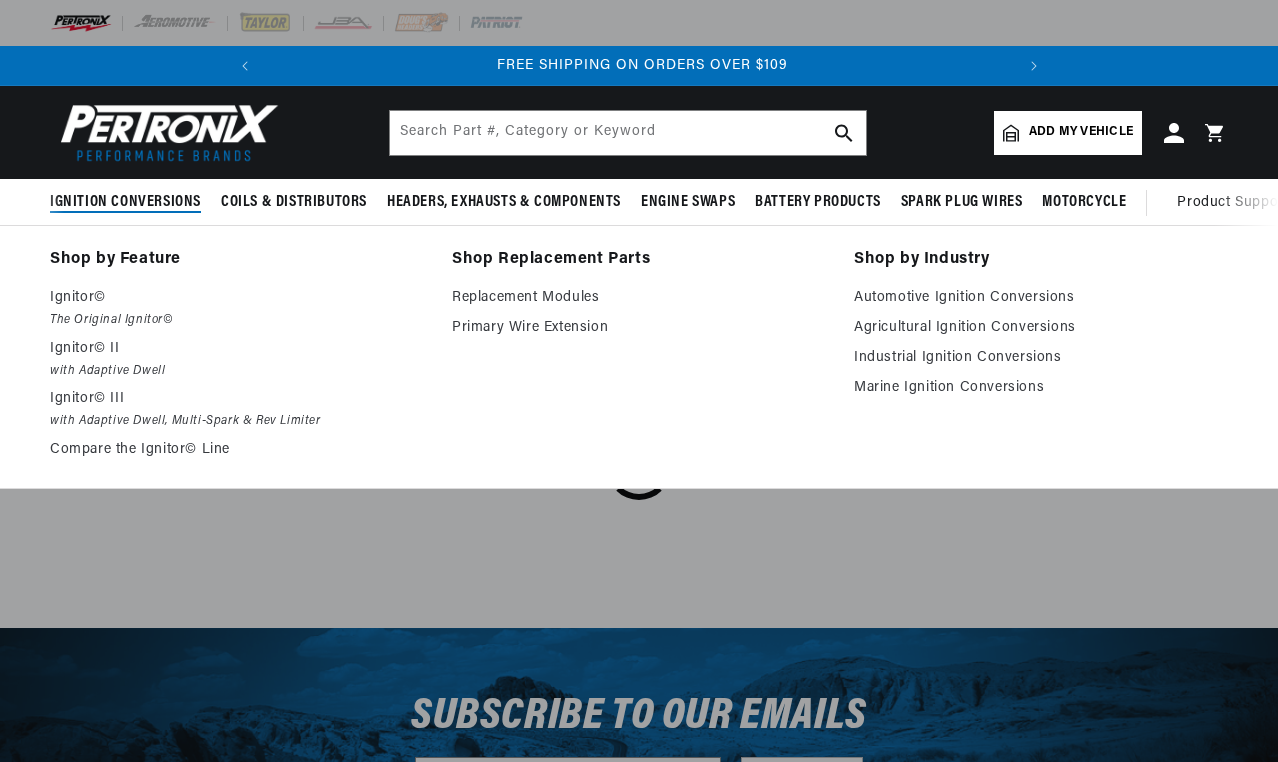 click on "Ignition Conversions" at bounding box center [125, 202] 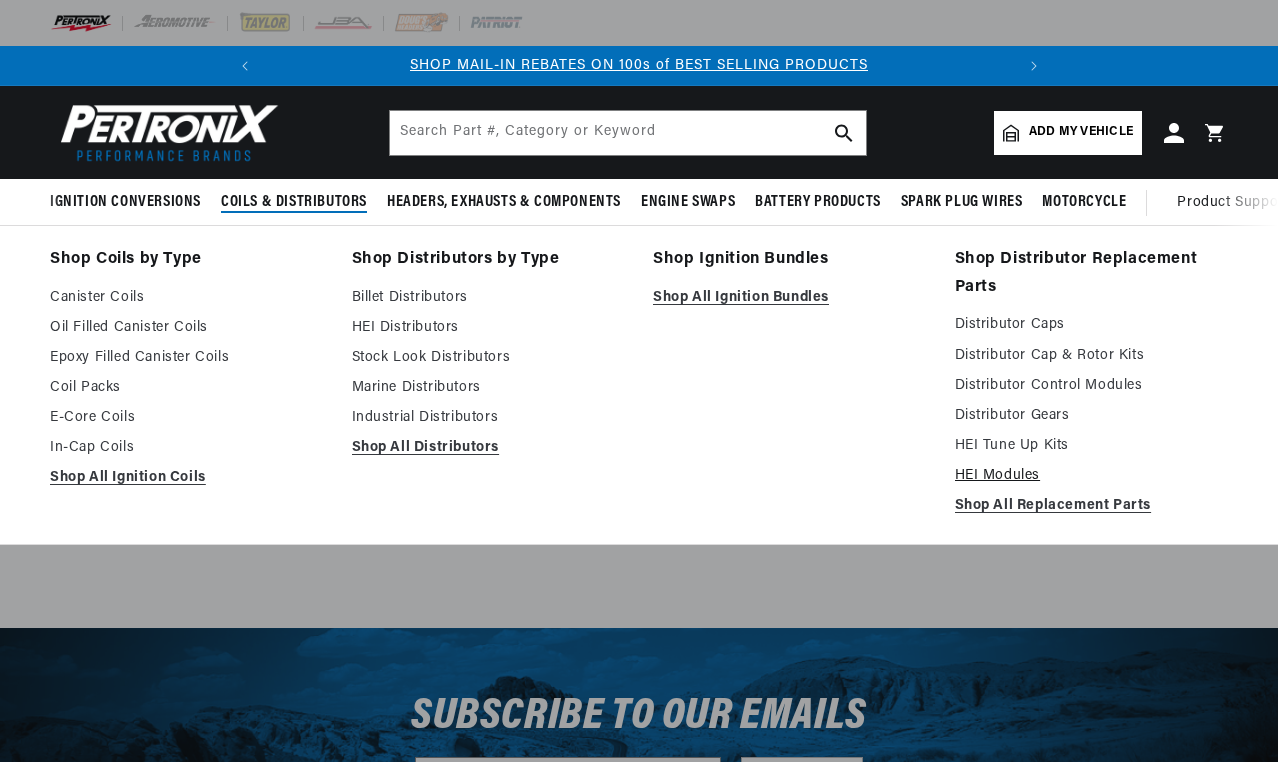 scroll, scrollTop: 0, scrollLeft: 747, axis: horizontal 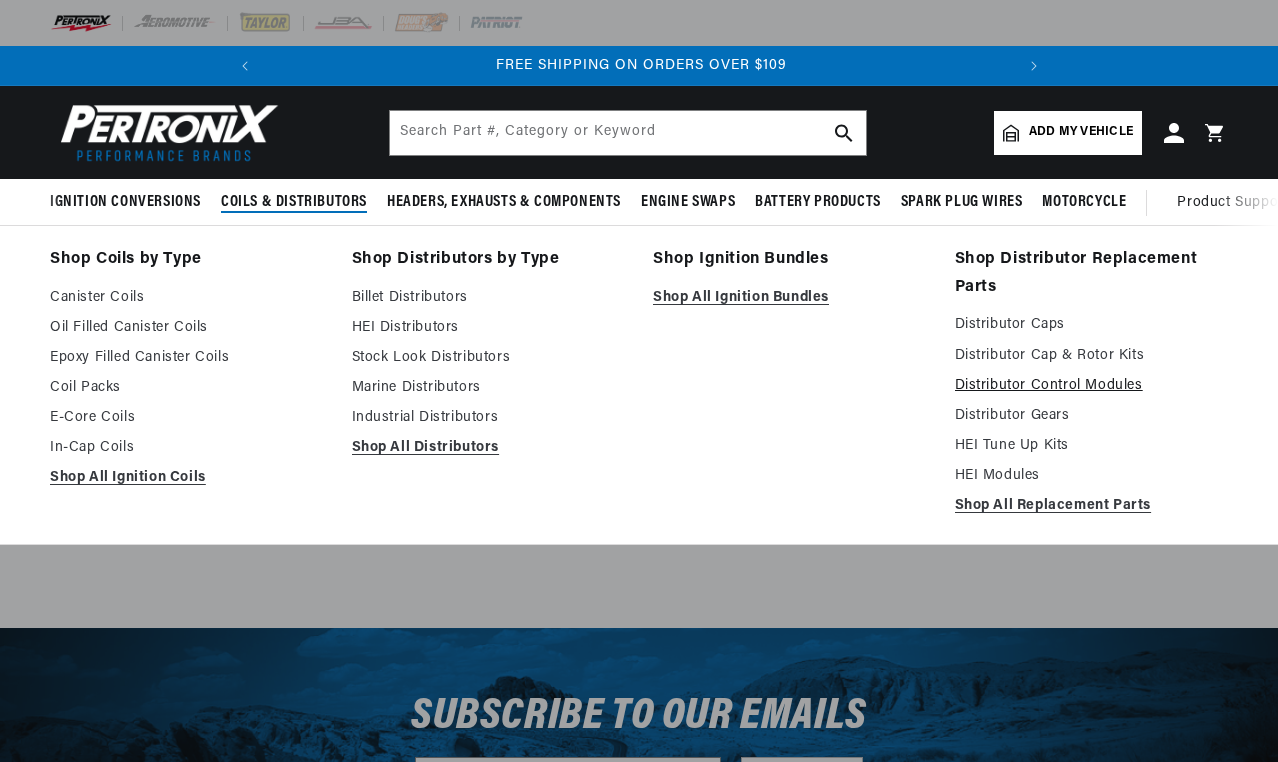 click on "Distributor Control Modules" at bounding box center [1092, 386] 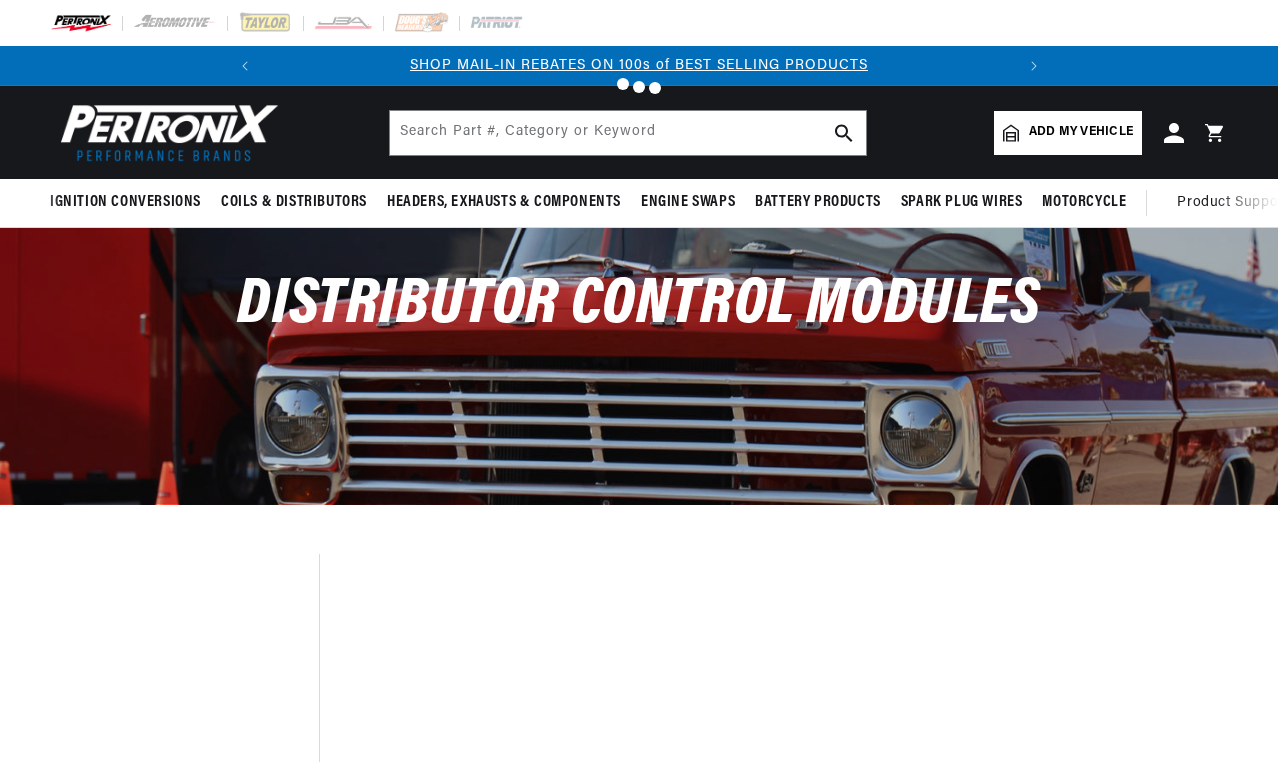 scroll, scrollTop: 0, scrollLeft: 0, axis: both 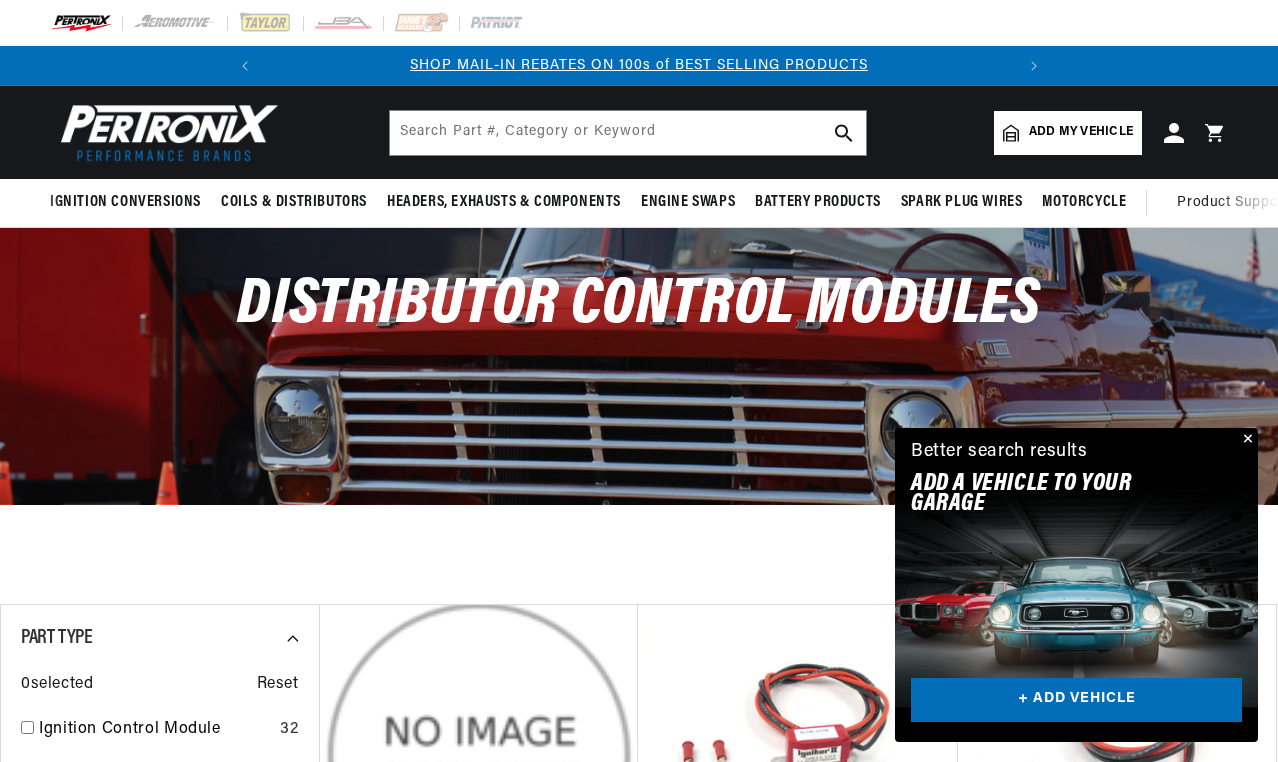 click on "+ ADD VEHICLE" at bounding box center [1076, 700] 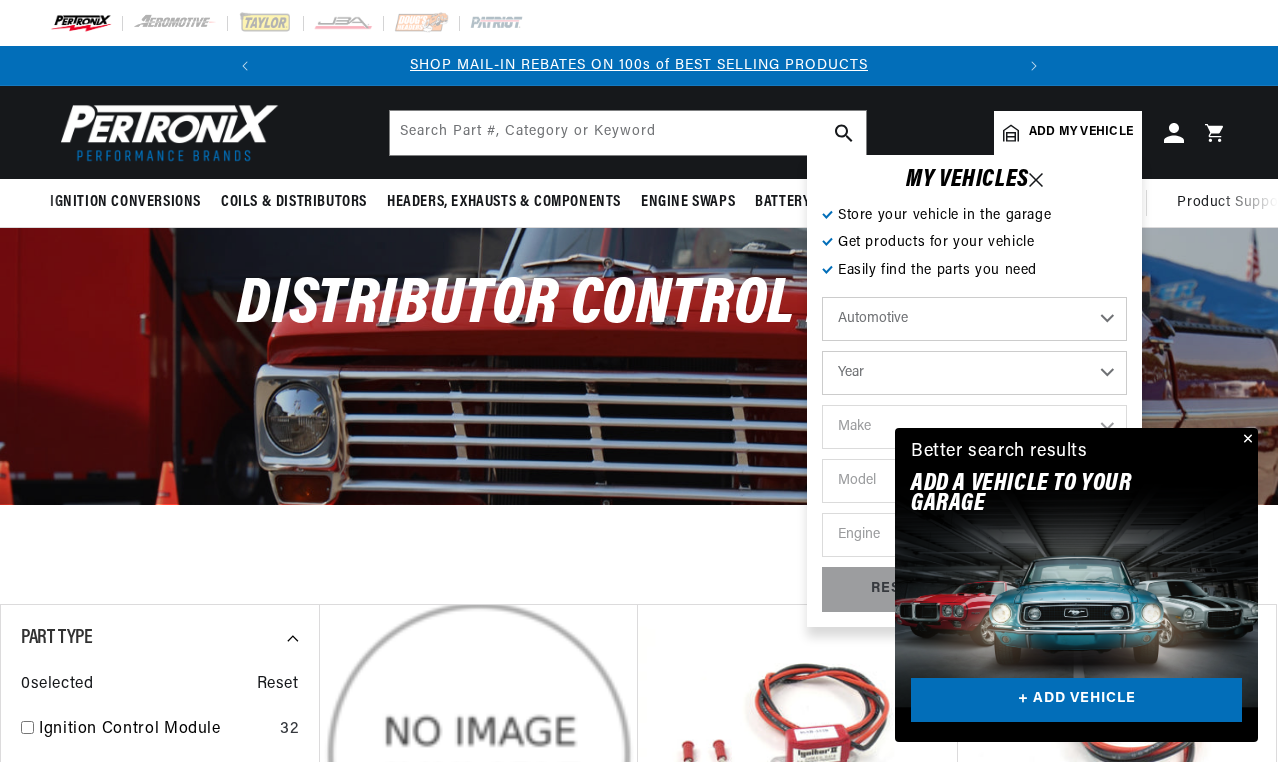scroll, scrollTop: 0, scrollLeft: 746, axis: horizontal 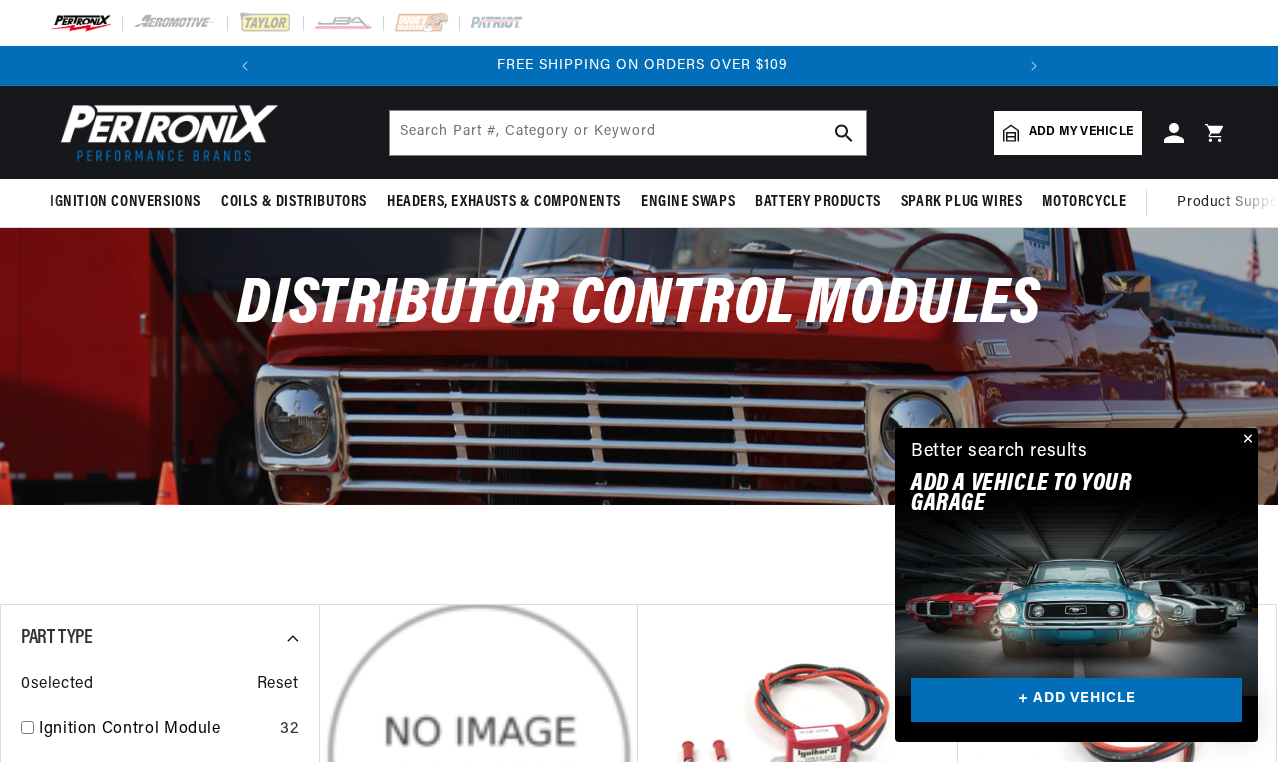 click at bounding box center (1246, 440) 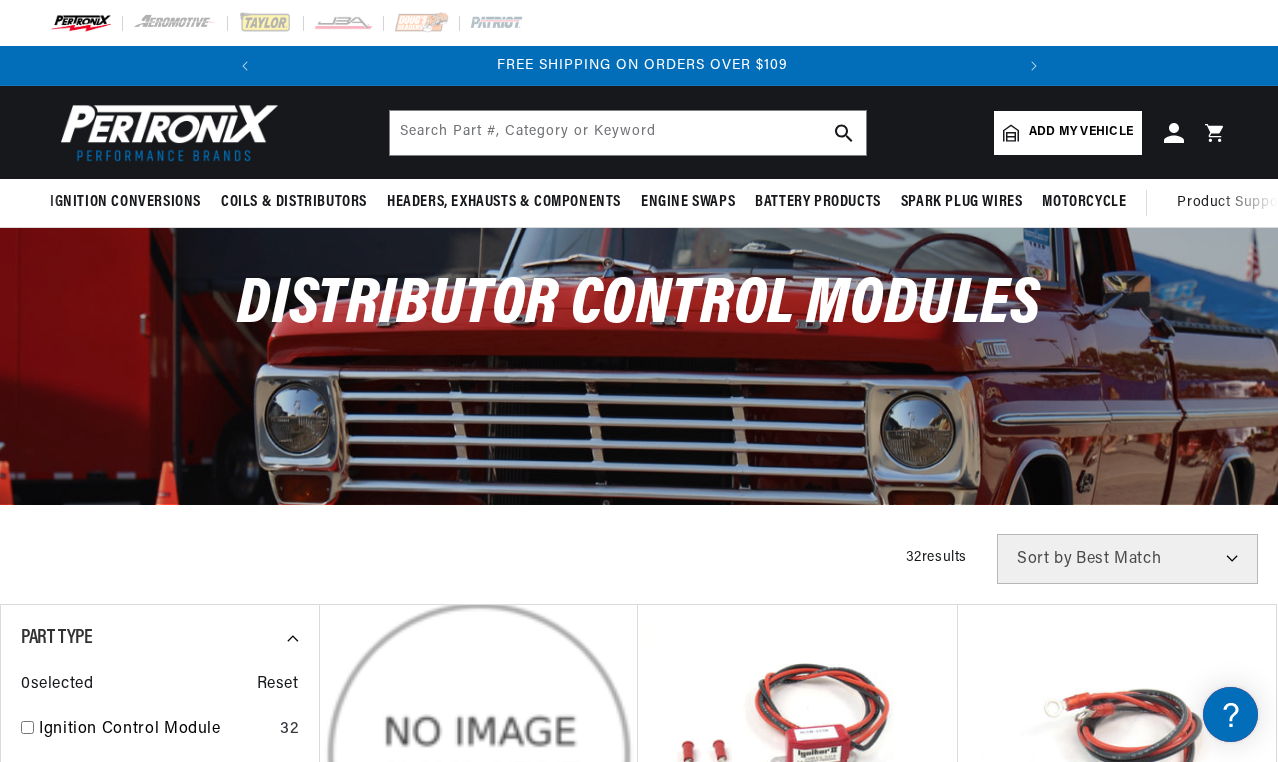 scroll, scrollTop: 0, scrollLeft: 0, axis: both 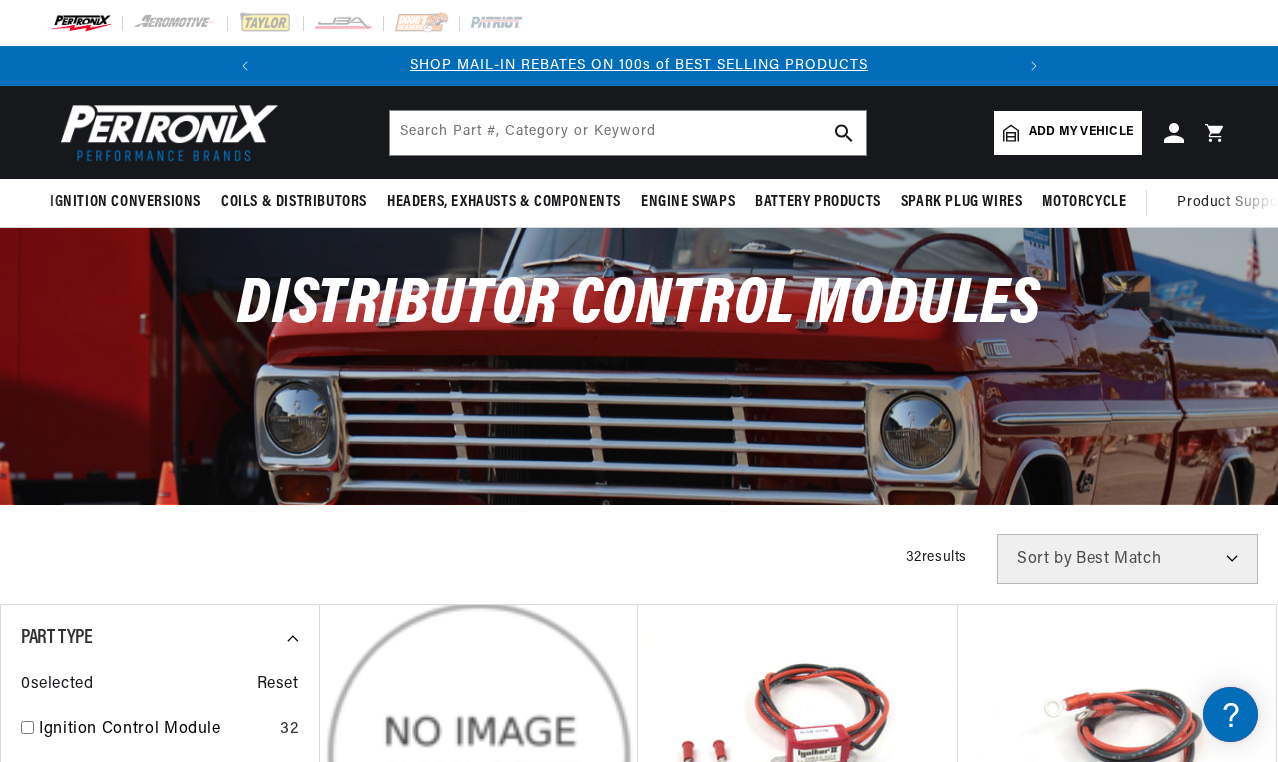click on "Add my vehicle" at bounding box center [1081, 132] 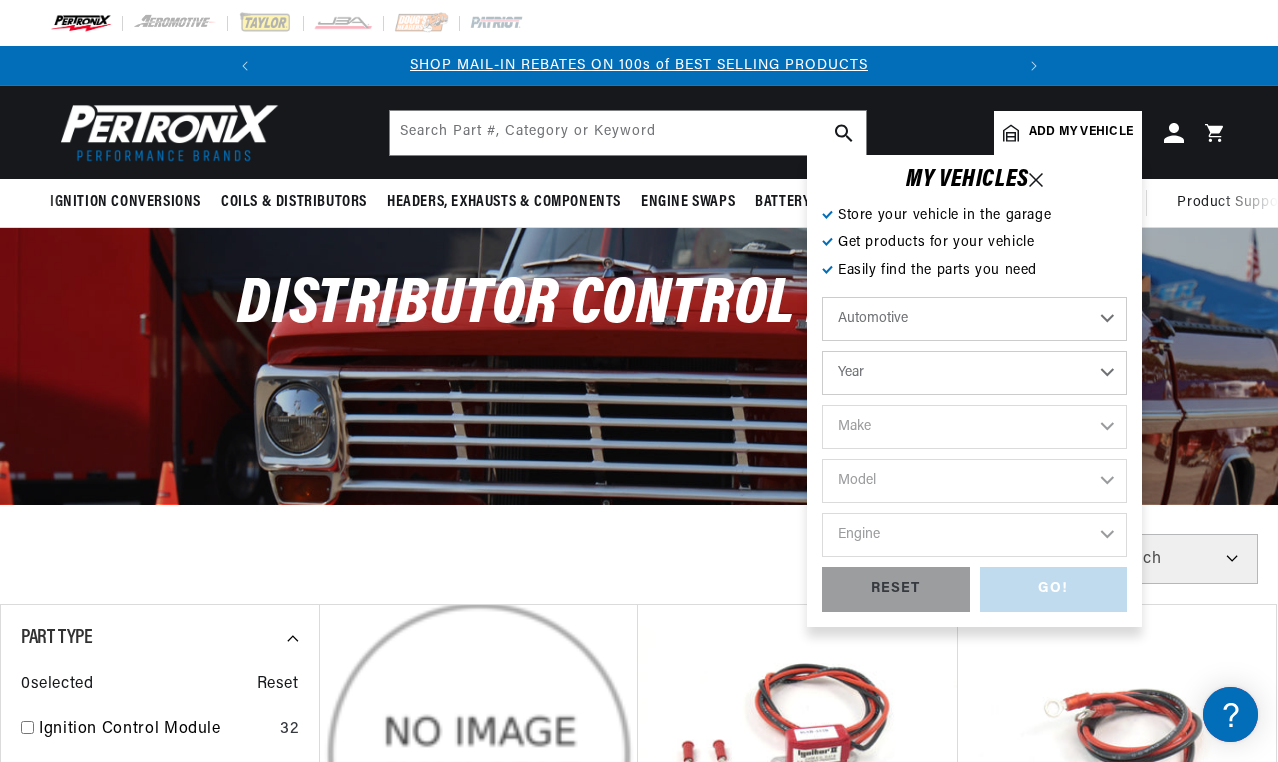 scroll, scrollTop: 0, scrollLeft: 0, axis: both 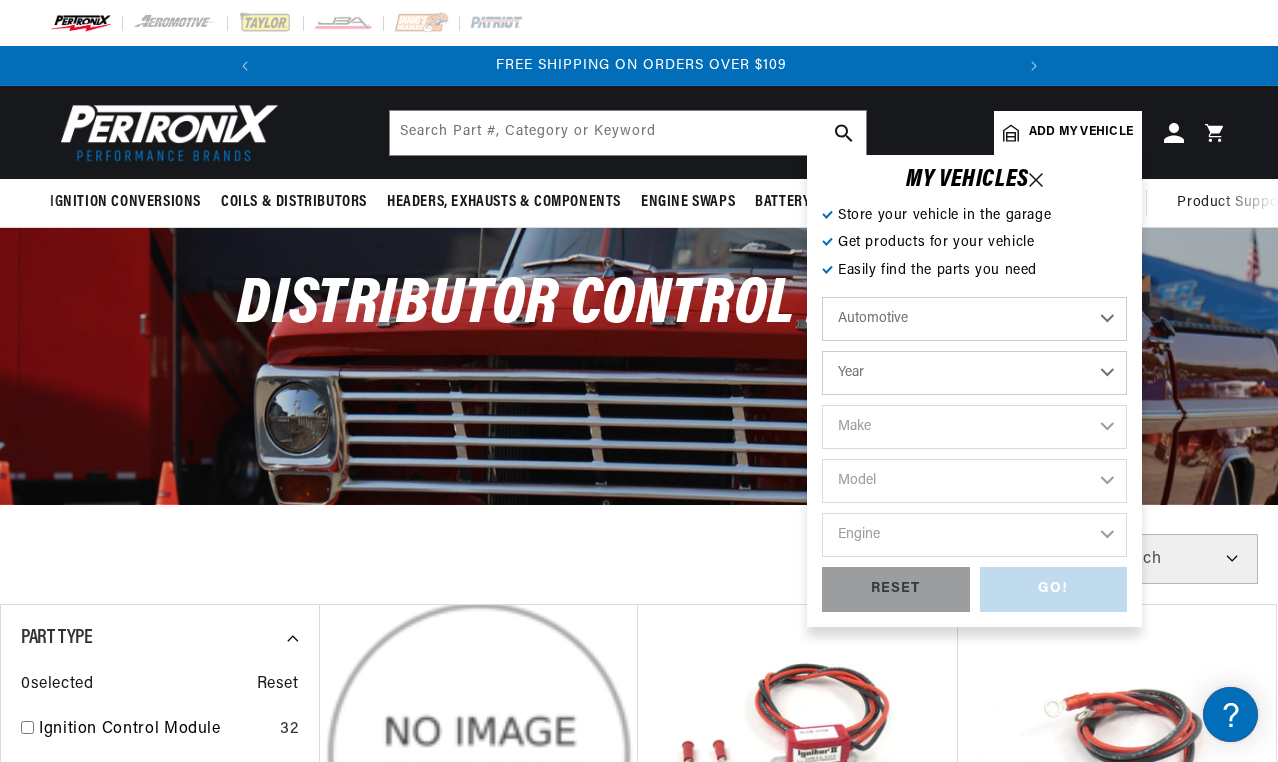 select on "1967" 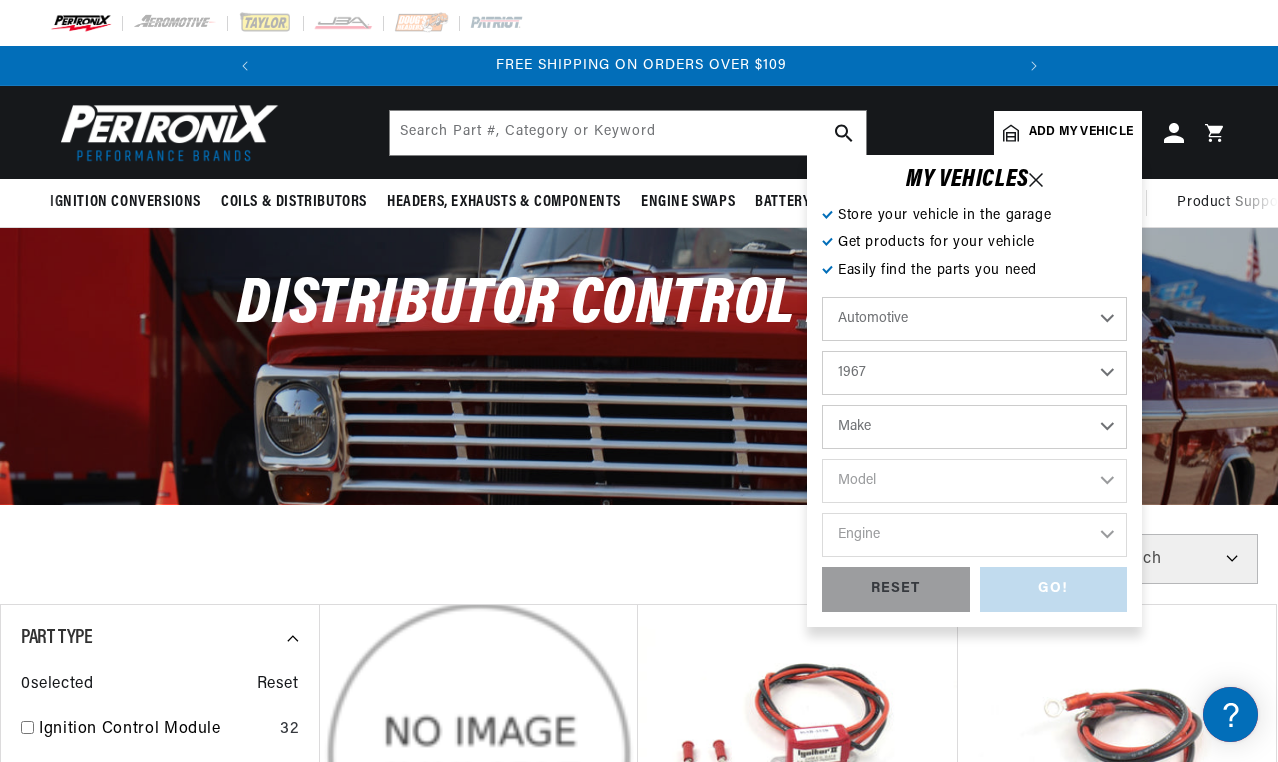 scroll, scrollTop: 0, scrollLeft: 0, axis: both 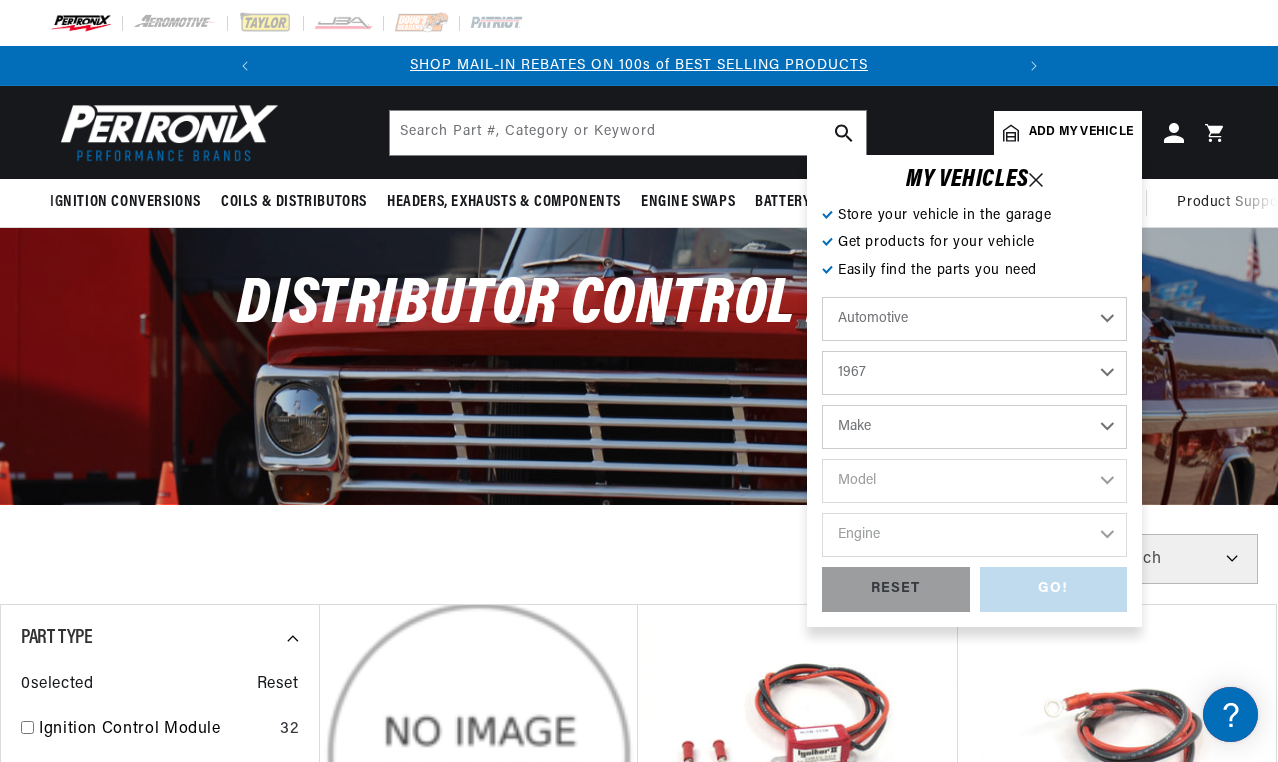 select on "Chevrolet" 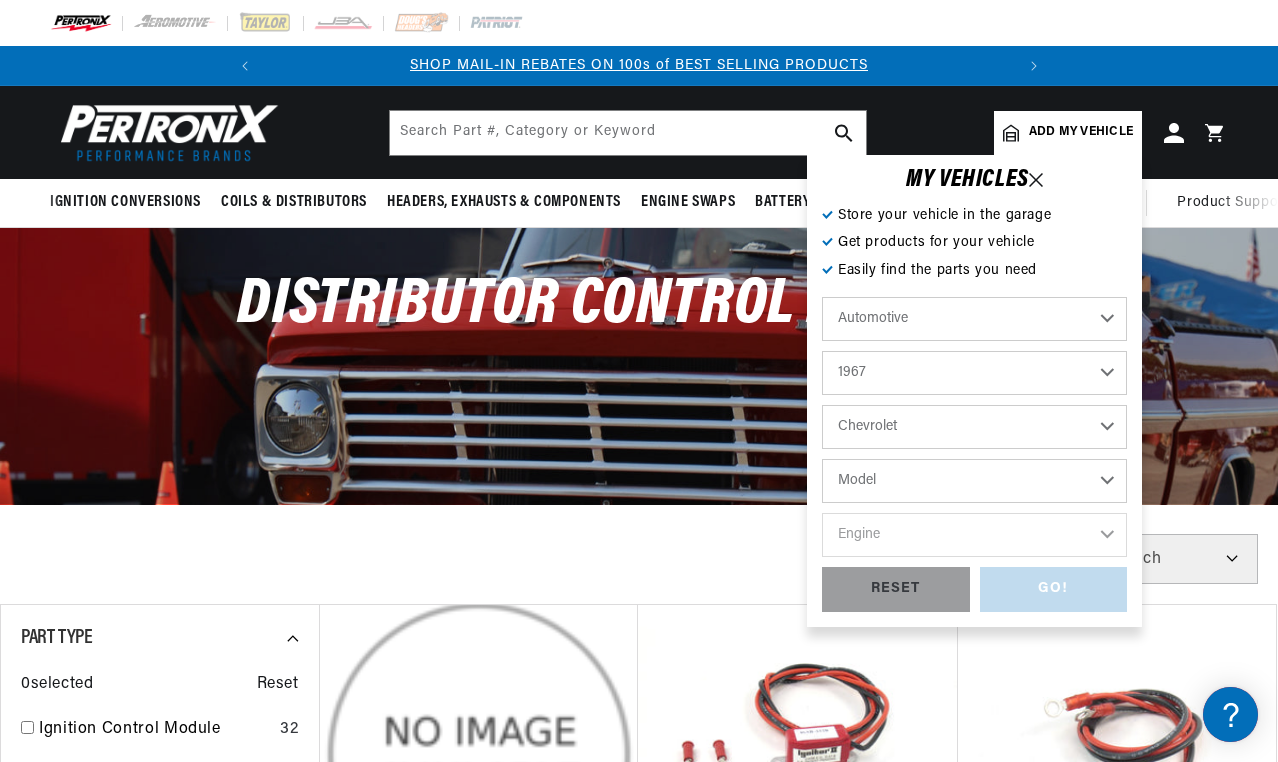 scroll, scrollTop: 0, scrollLeft: 747, axis: horizontal 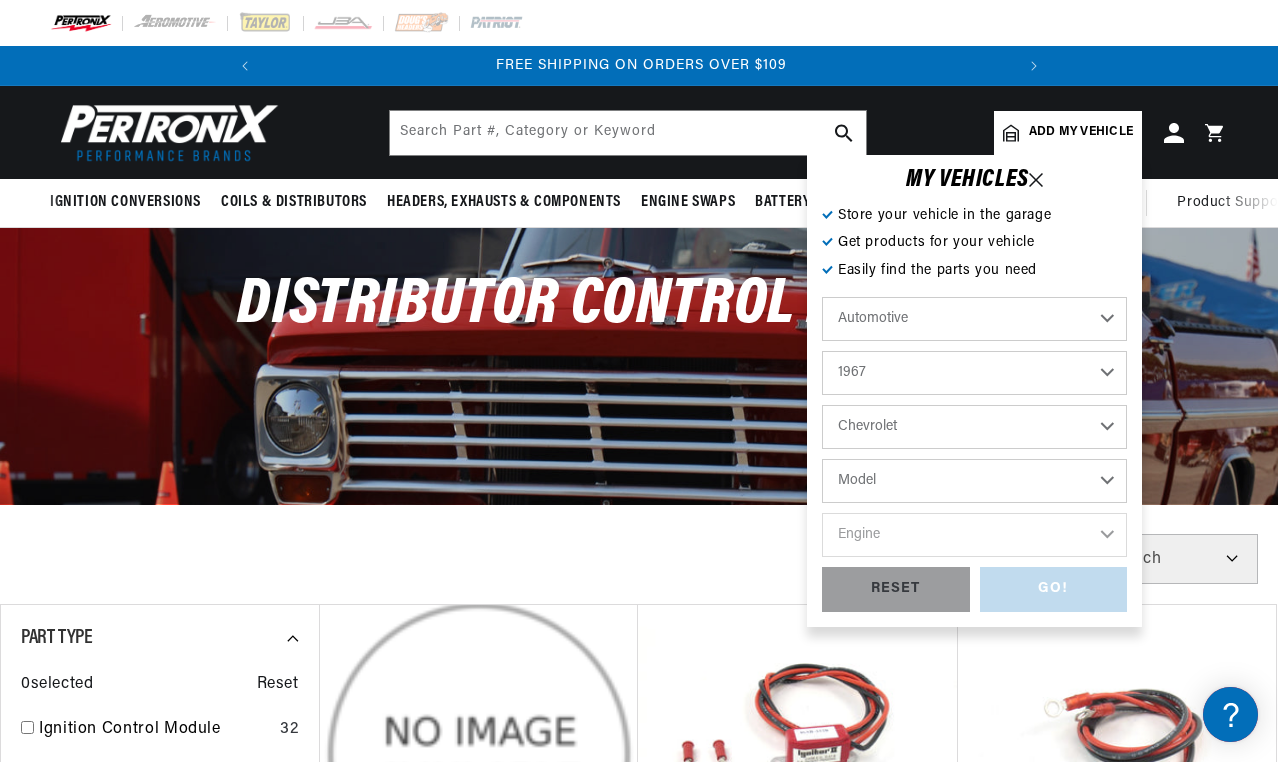 select on "Camaro" 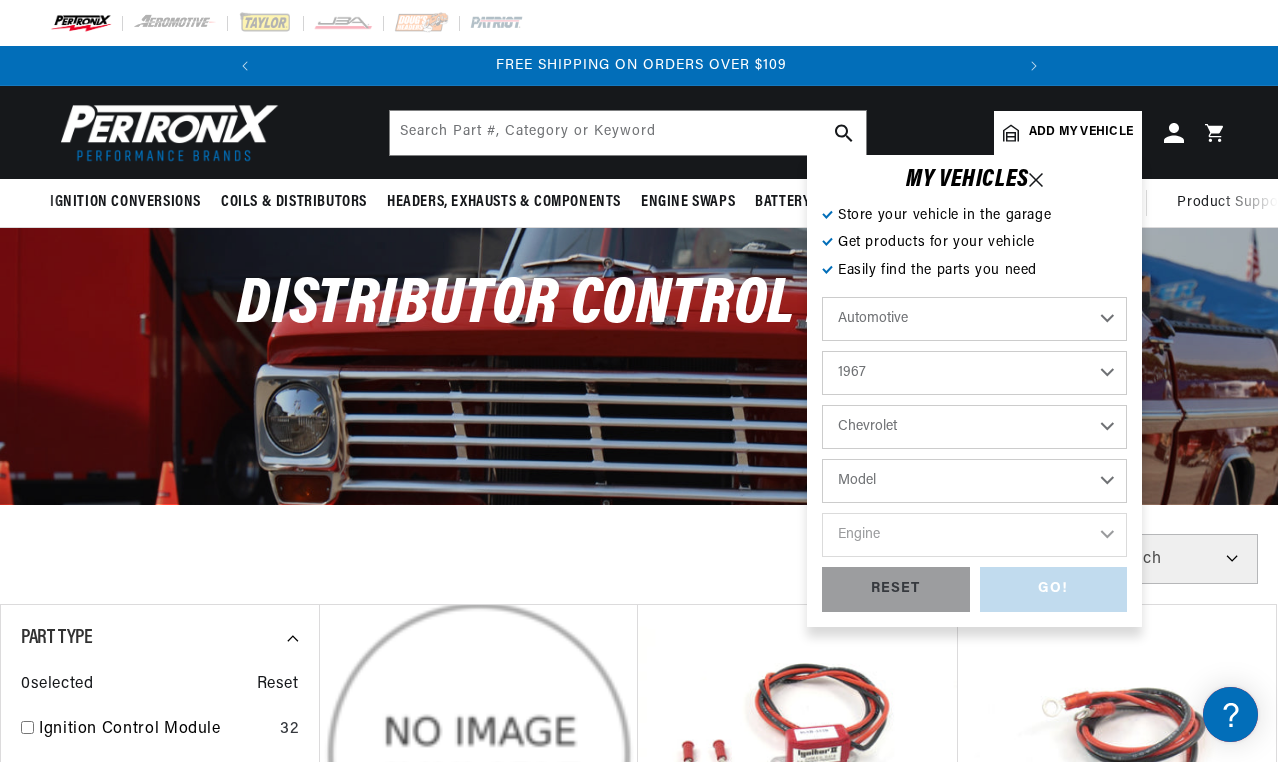 select on "Camaro" 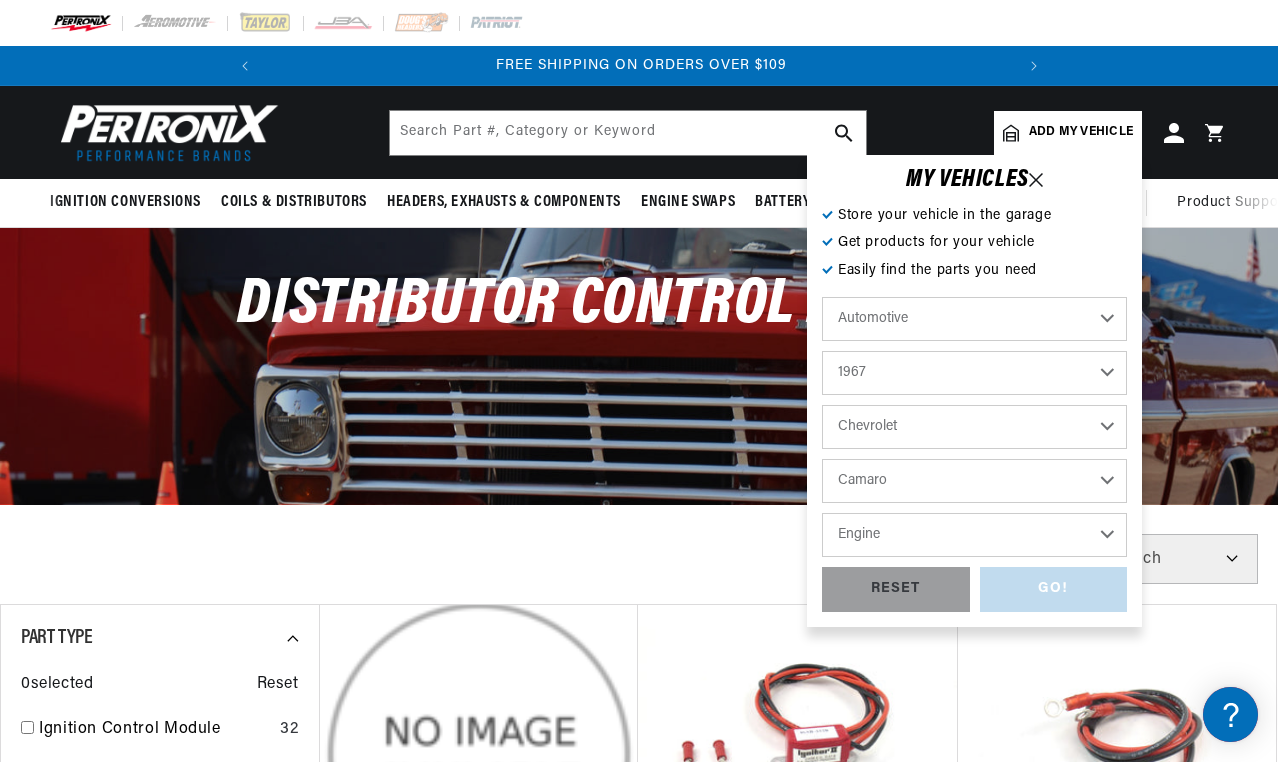 scroll, scrollTop: 0, scrollLeft: 0, axis: both 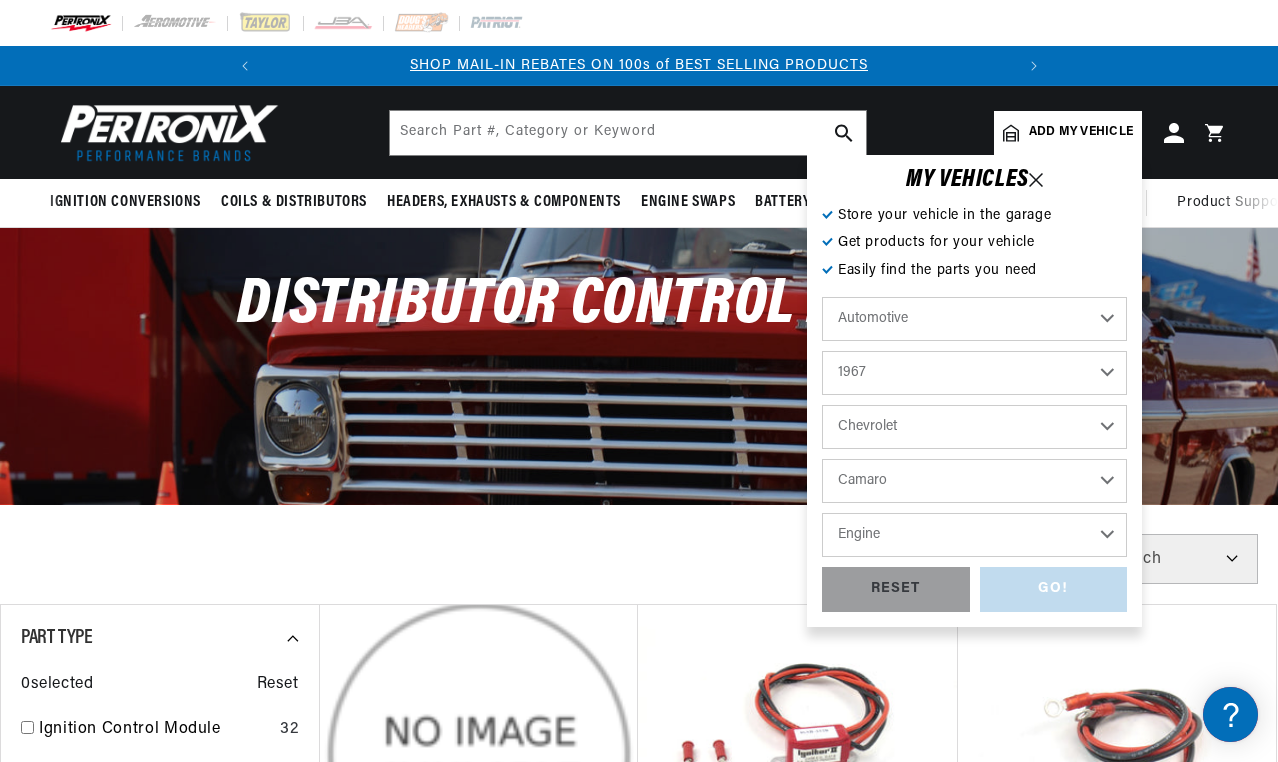 select on "250cid-4.1L" 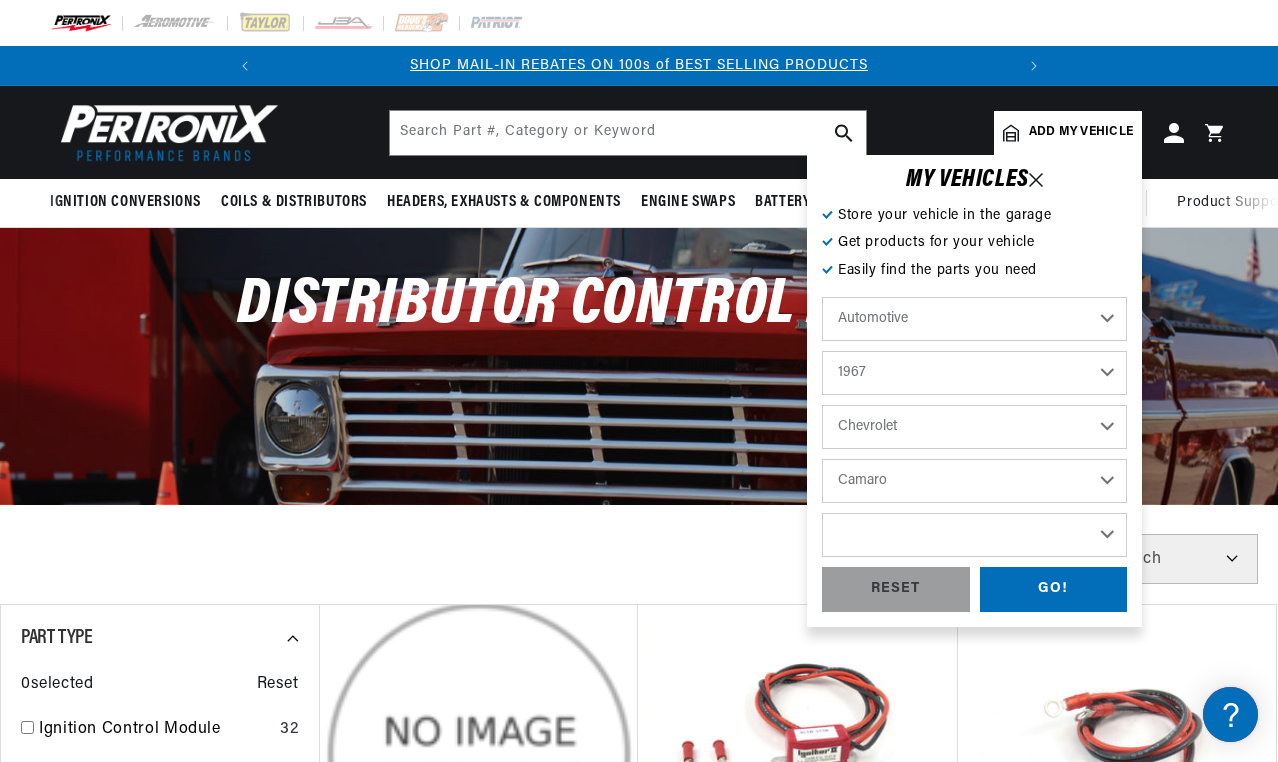 select on "250cid-4.1L" 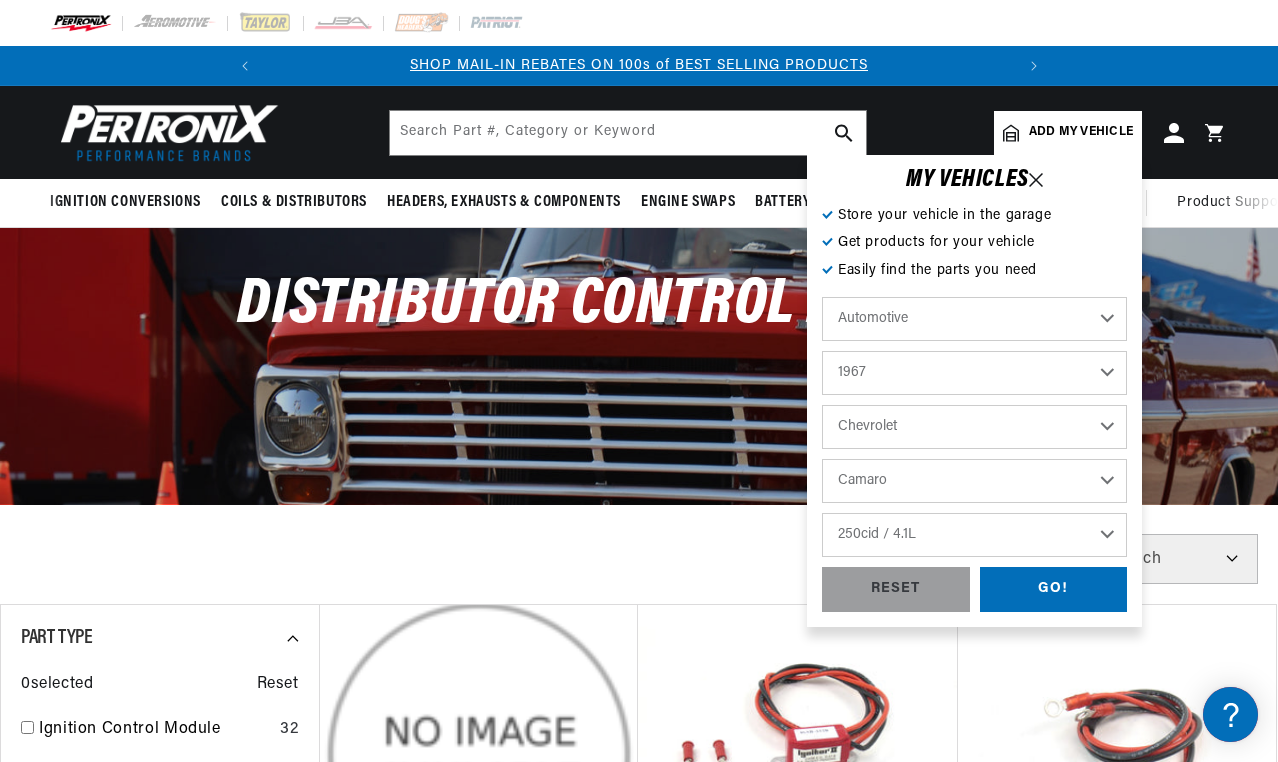 scroll, scrollTop: 0, scrollLeft: 747, axis: horizontal 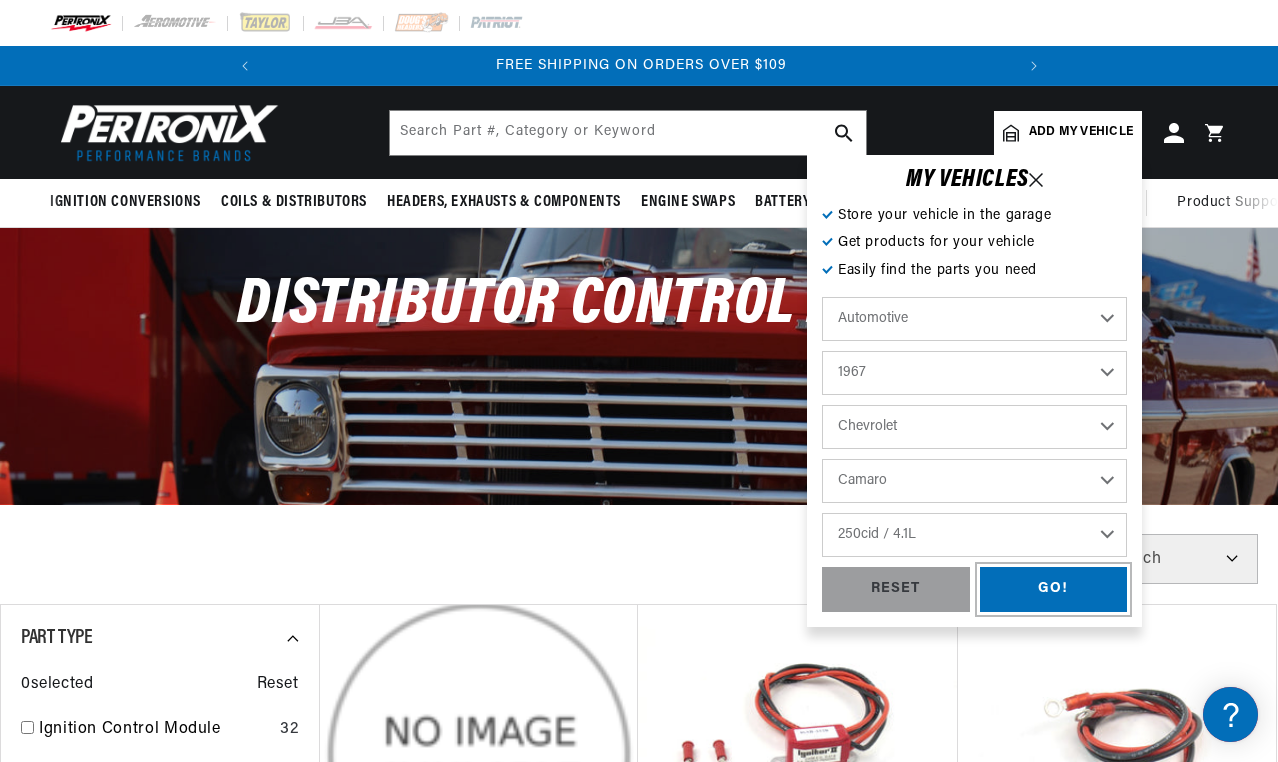 click on "GO!" at bounding box center [1054, 589] 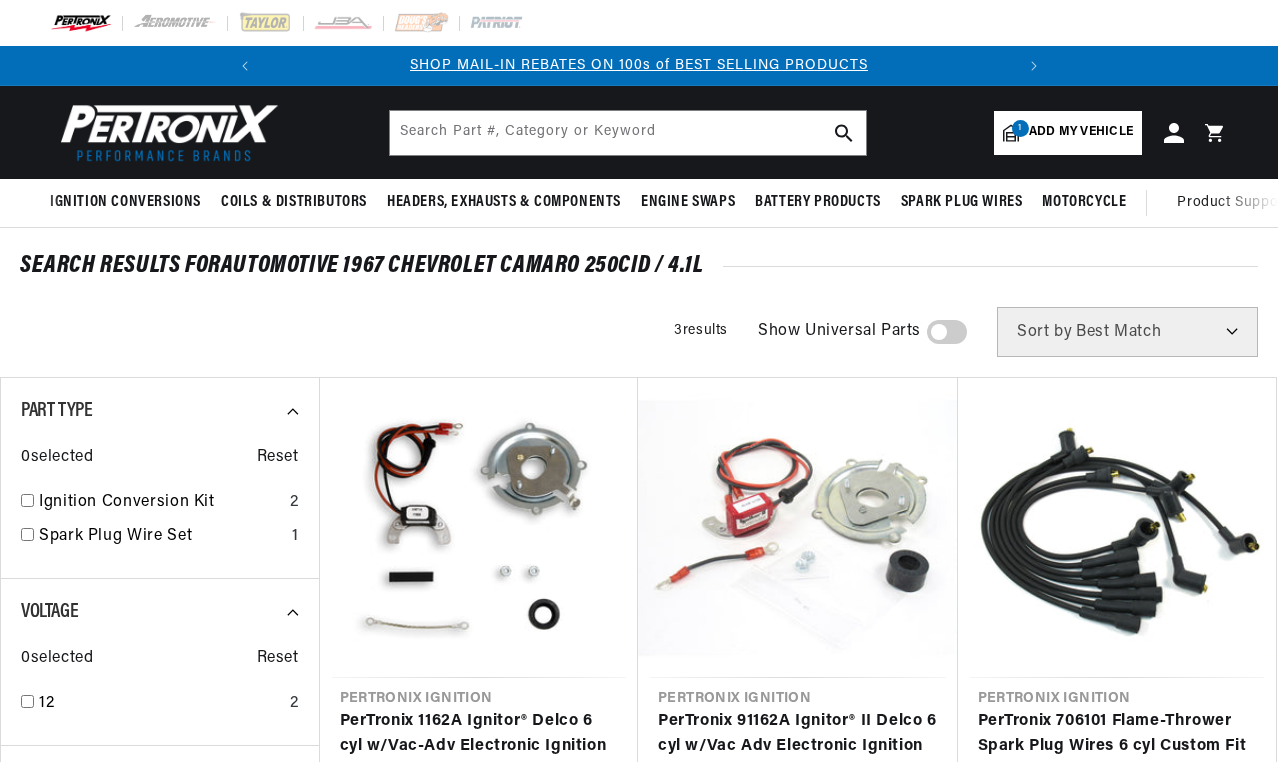 scroll, scrollTop: 0, scrollLeft: 0, axis: both 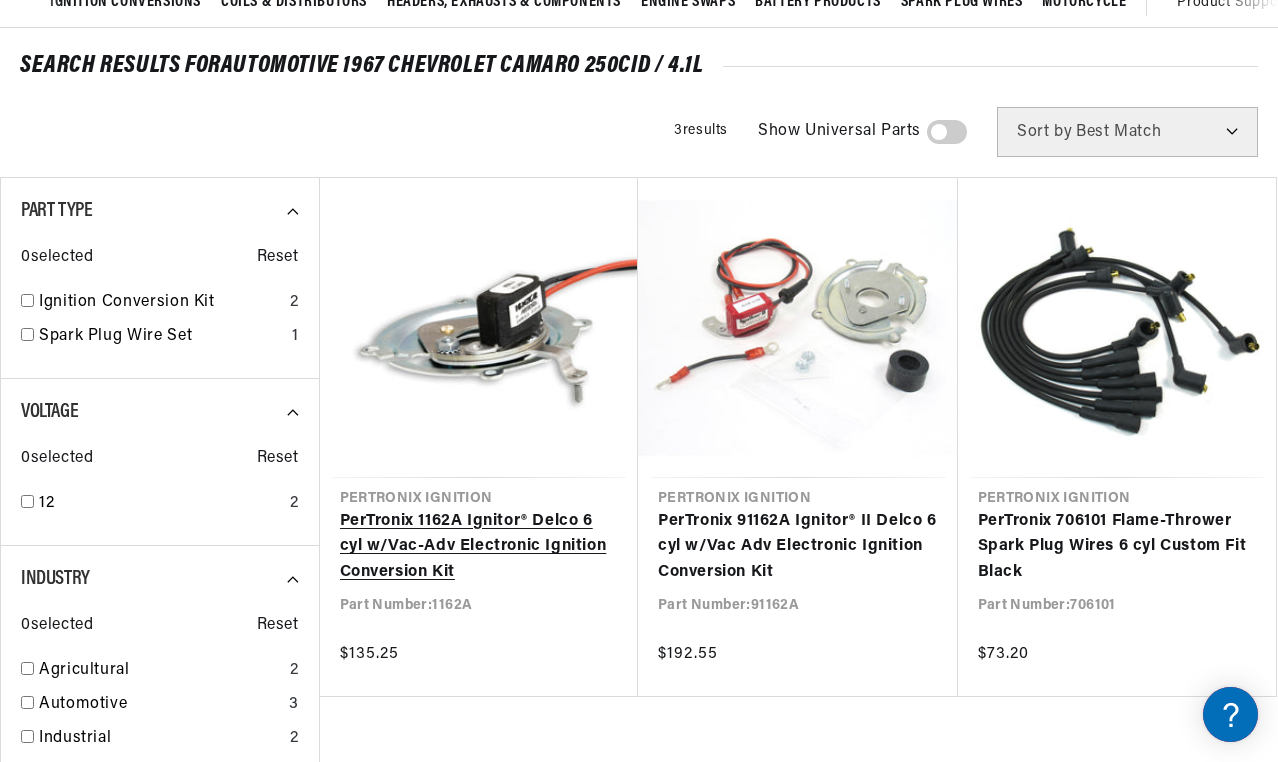 click on "PerTronix 1162A Ignitor® Delco 6 cyl w/Vac-Adv Electronic Ignition Conversion Kit" at bounding box center [479, 547] 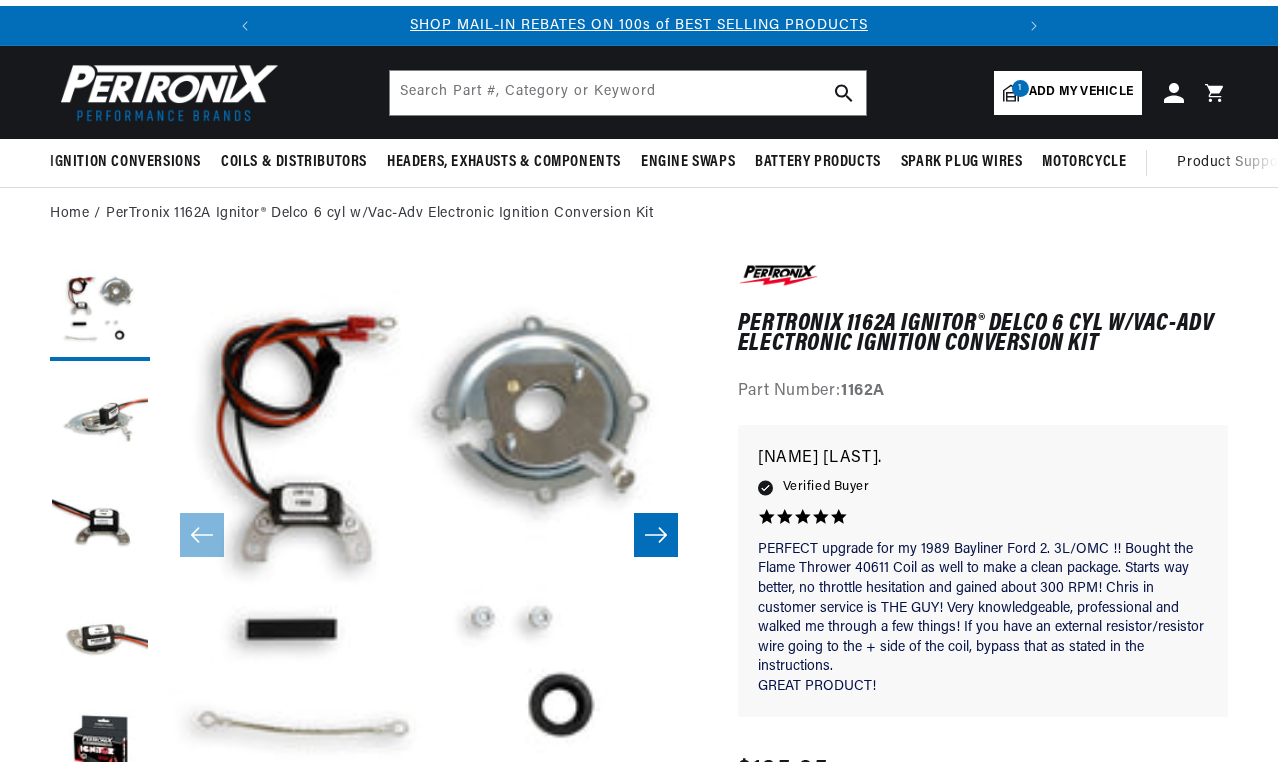 scroll, scrollTop: 120, scrollLeft: 0, axis: vertical 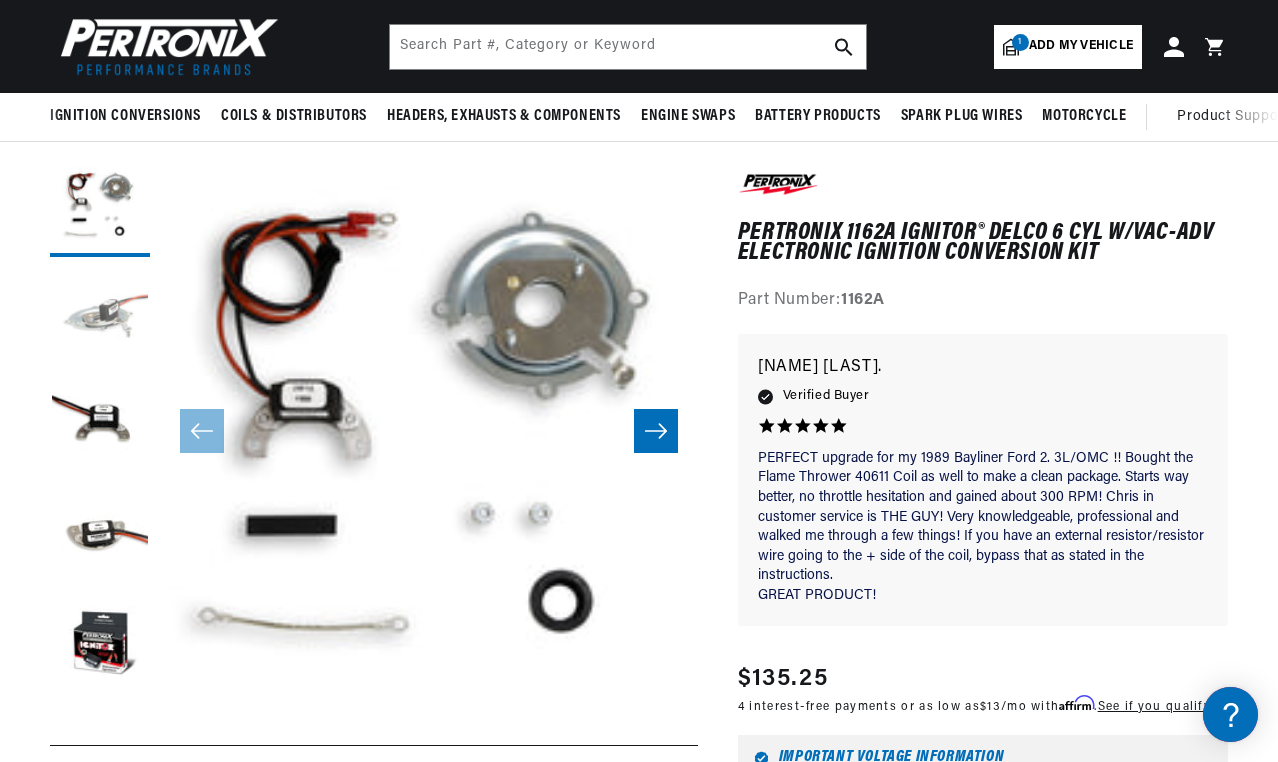 click at bounding box center (100, 317) 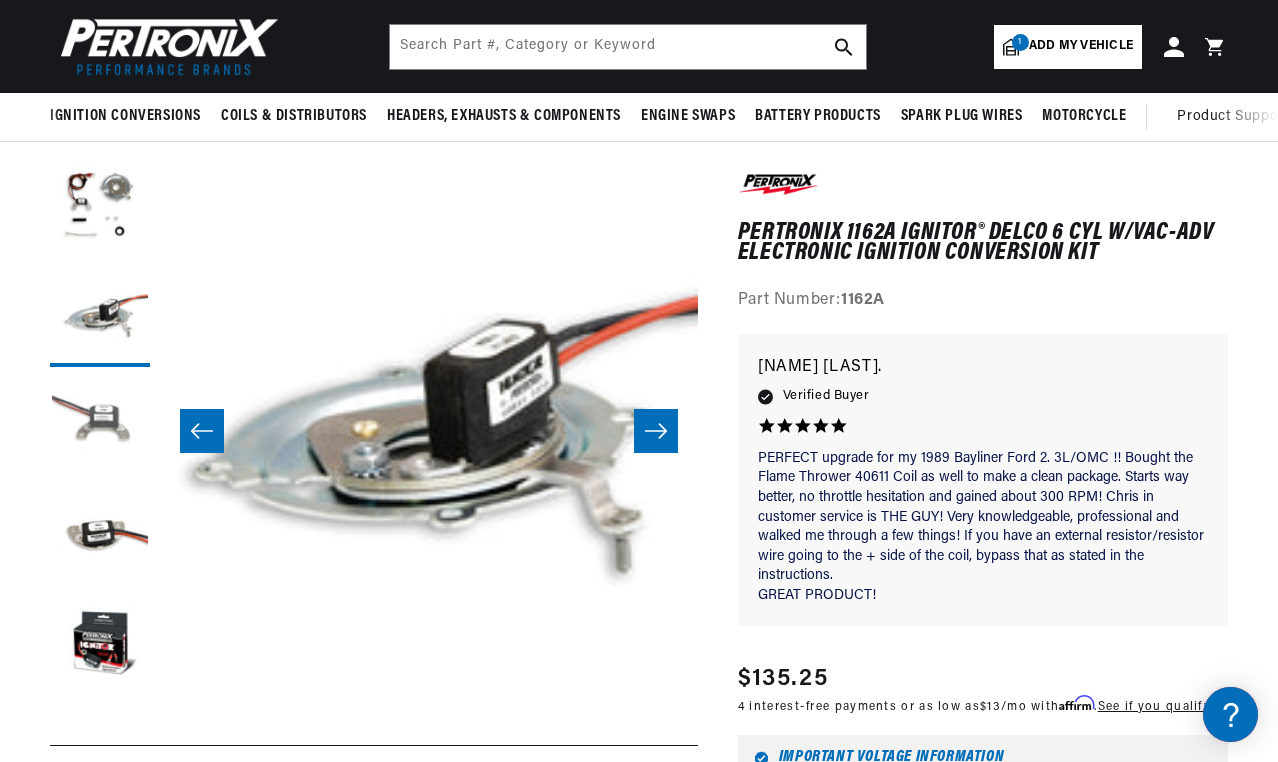 scroll, scrollTop: 0, scrollLeft: 747, axis: horizontal 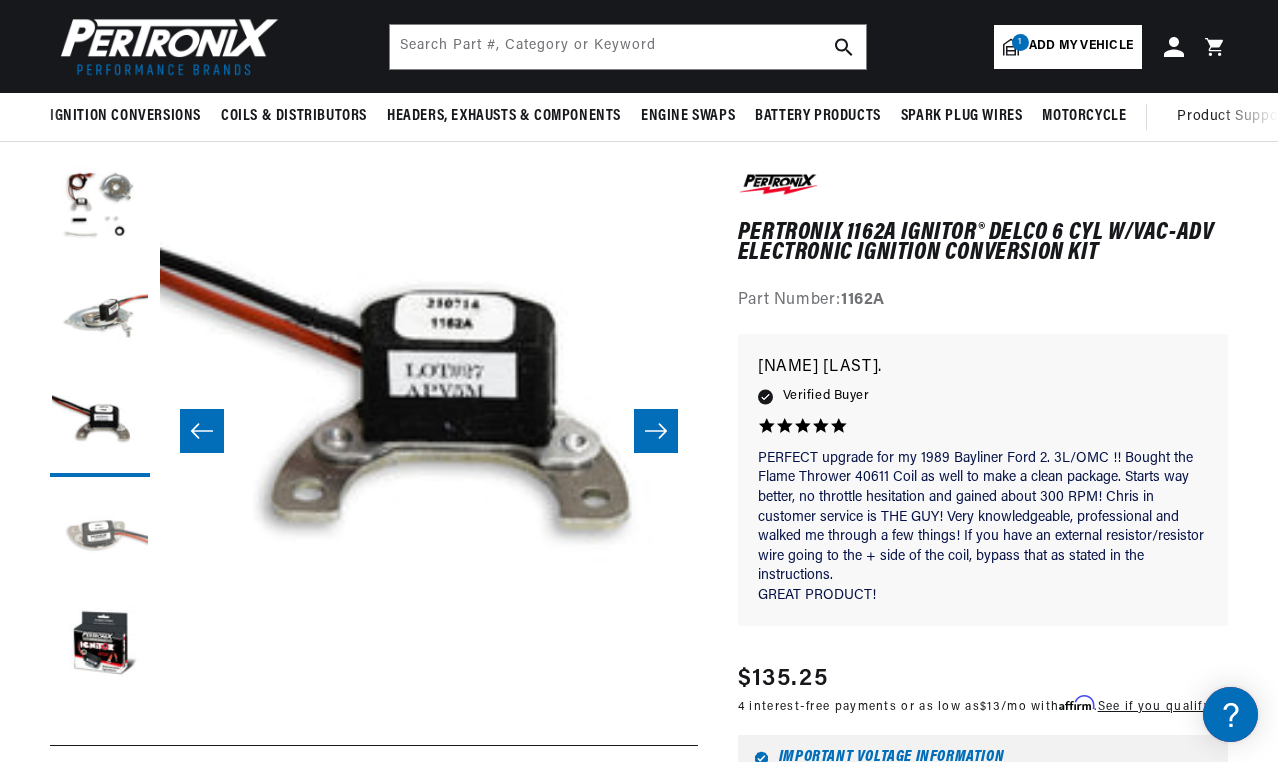click at bounding box center (100, 537) 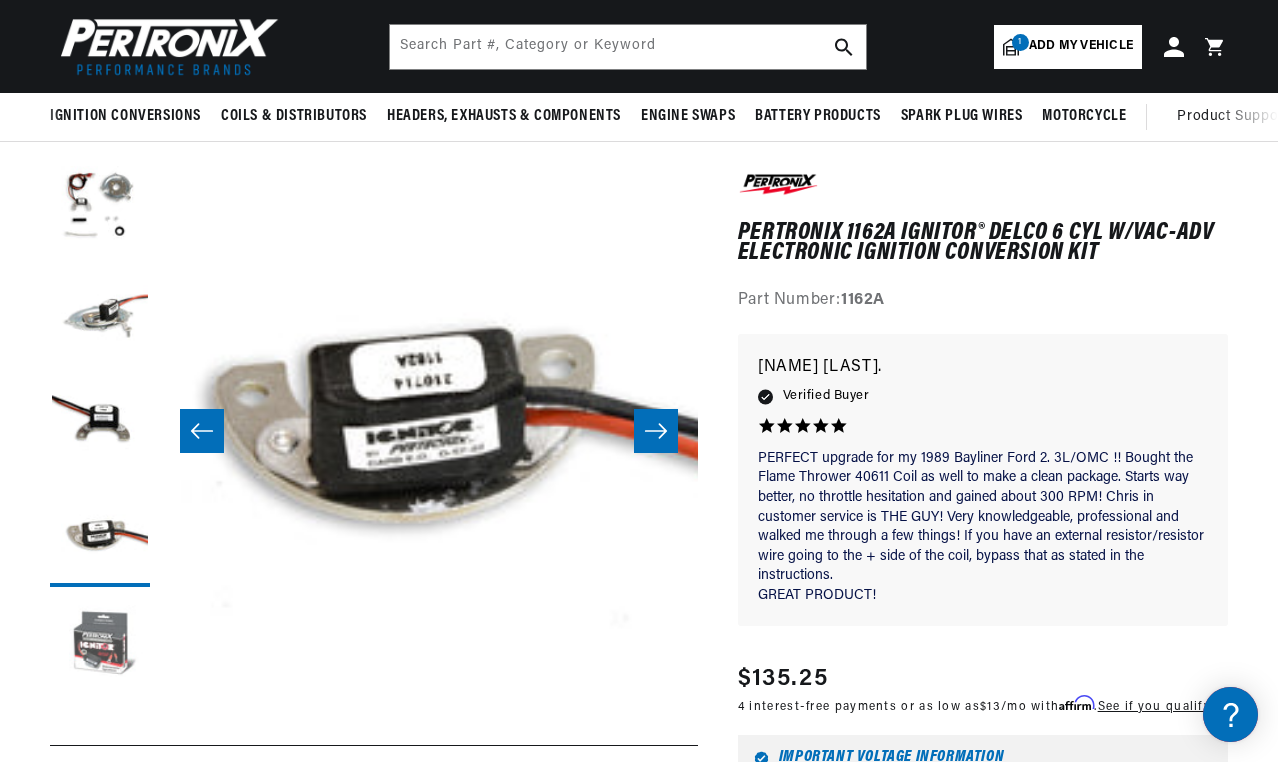 scroll, scrollTop: 0, scrollLeft: 0, axis: both 